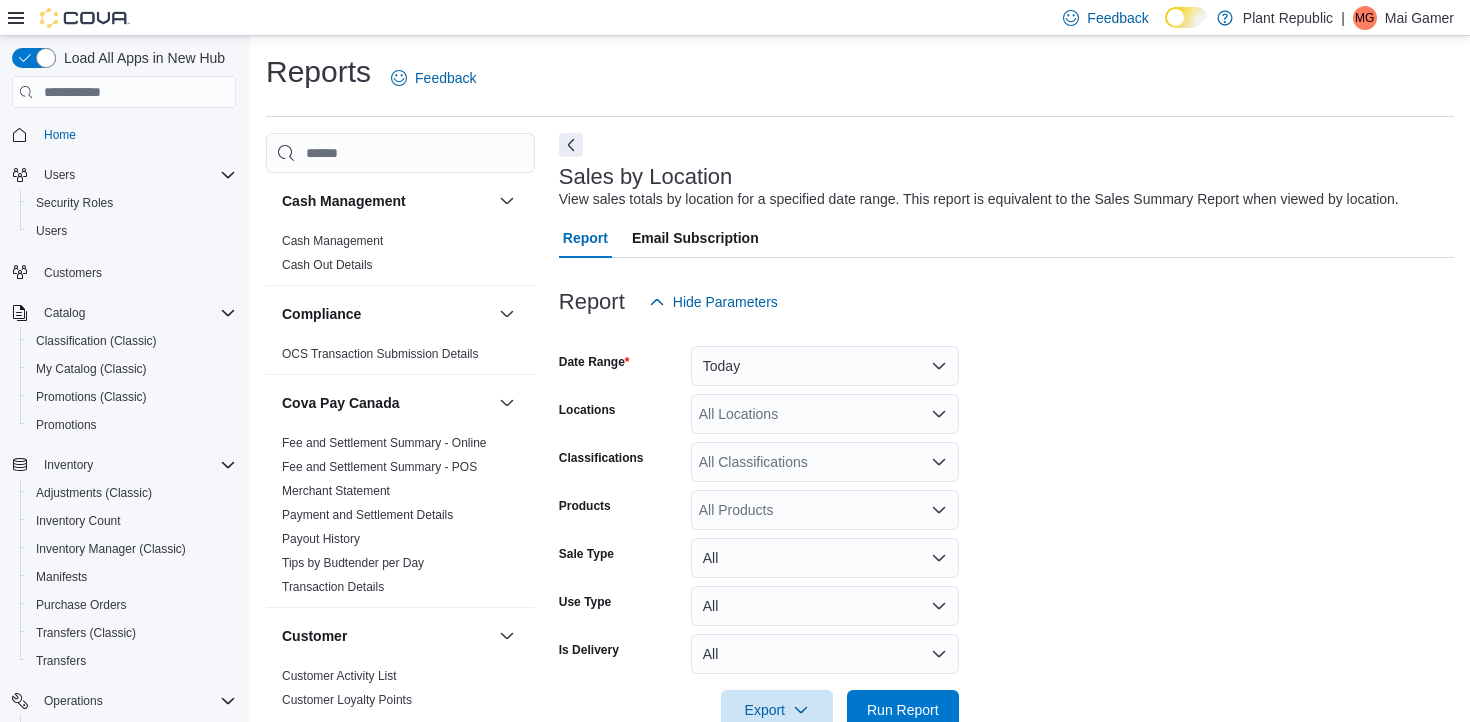 scroll, scrollTop: 359, scrollLeft: 0, axis: vertical 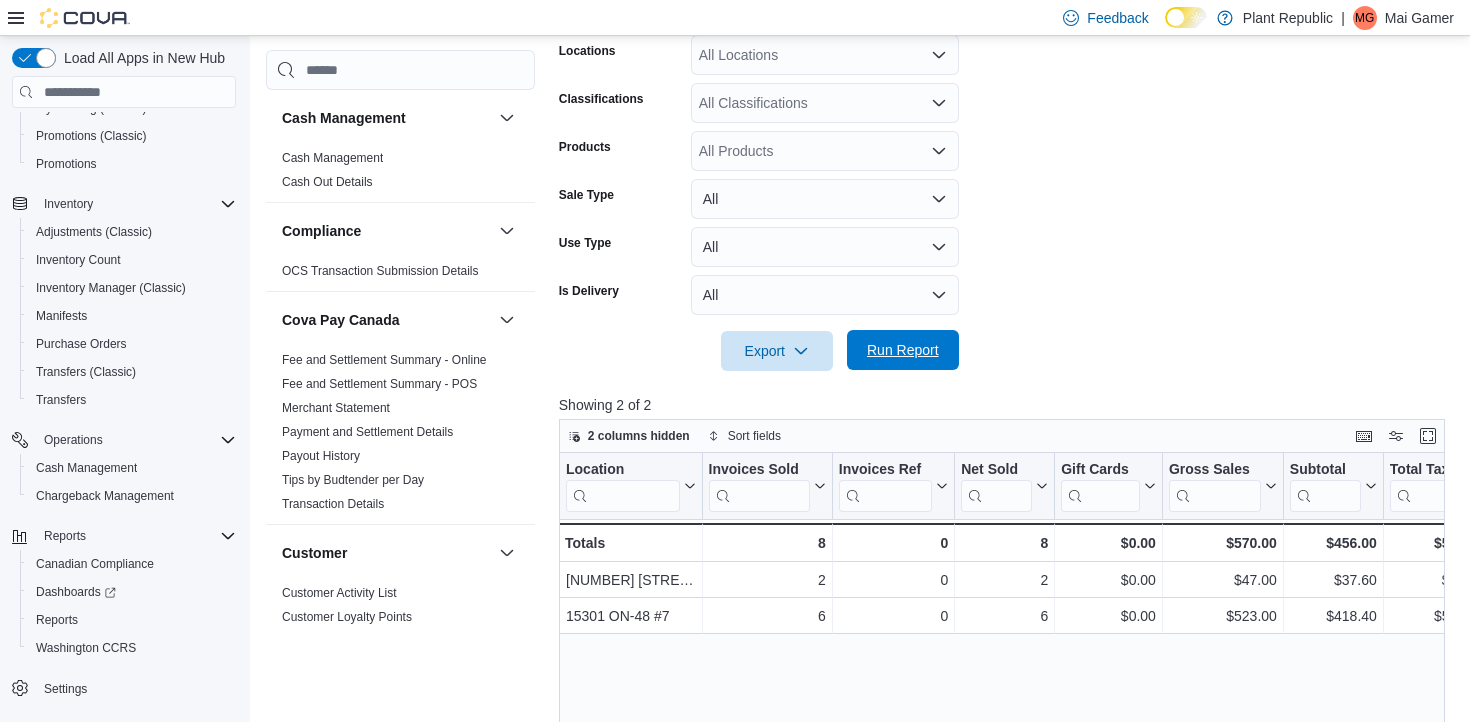 click on "Run Report" at bounding box center [903, 350] 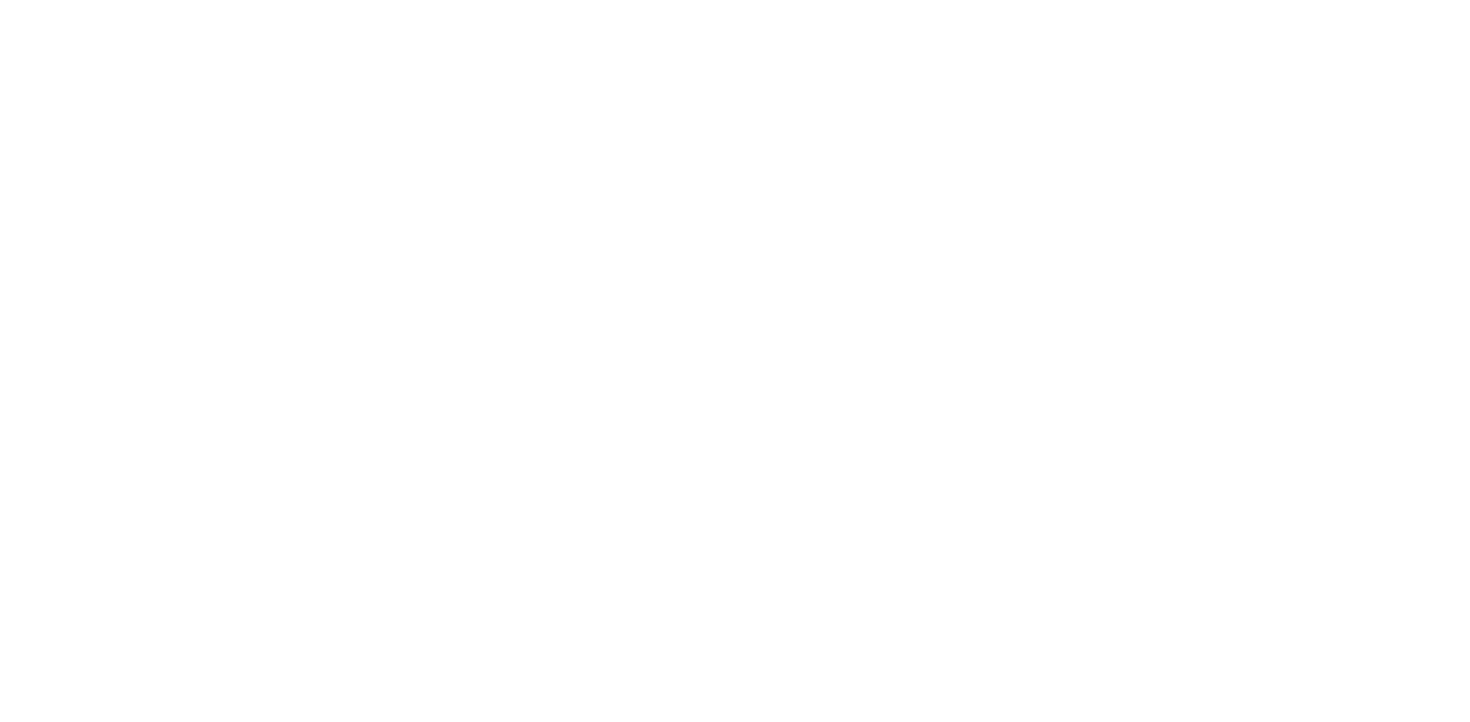 scroll, scrollTop: 0, scrollLeft: 0, axis: both 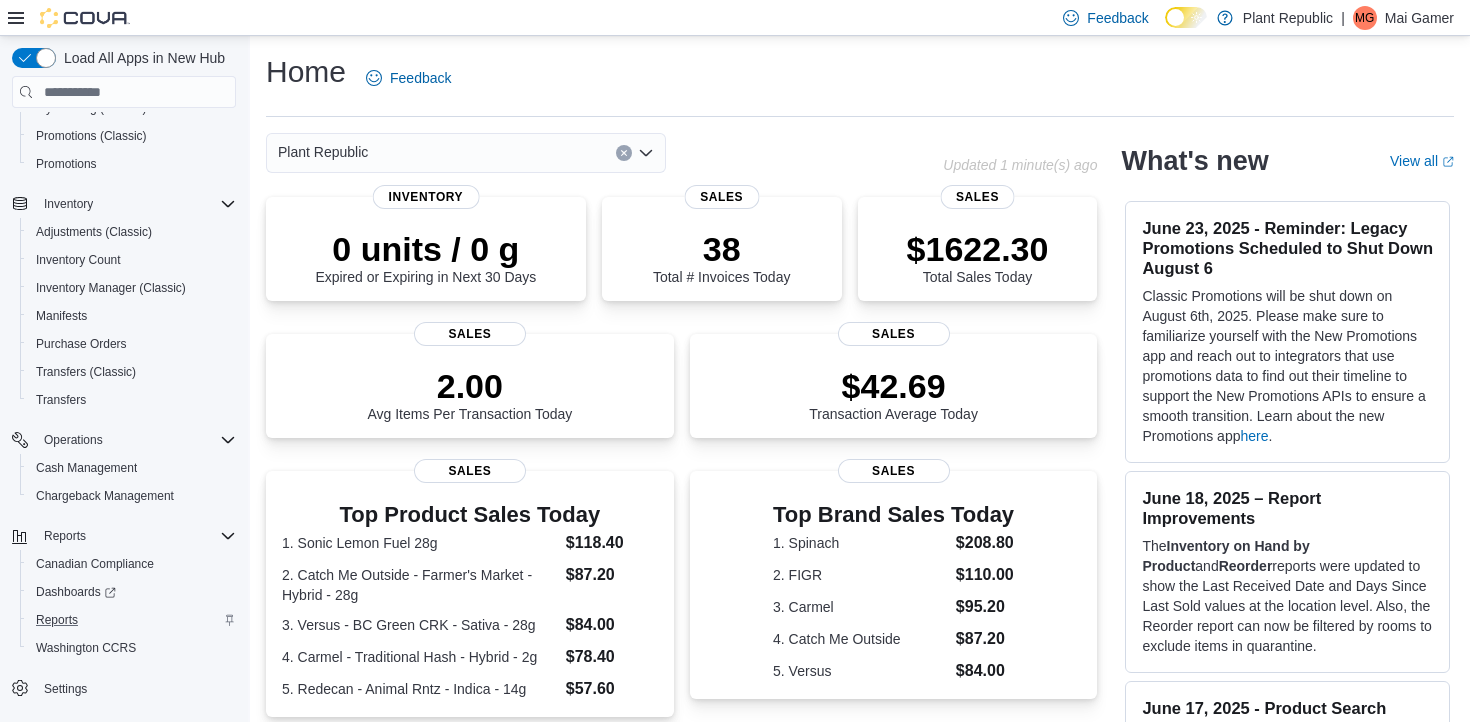 click on "Reports" at bounding box center [132, 620] 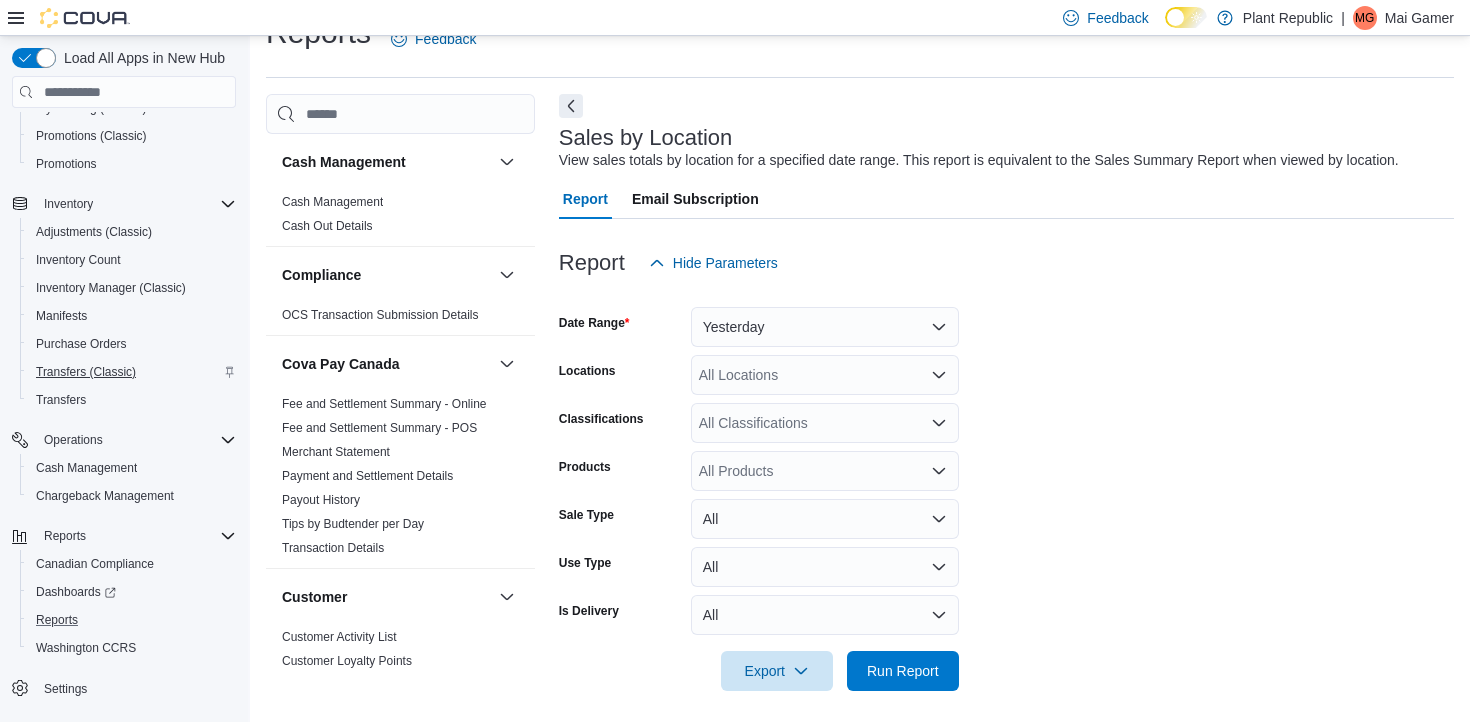scroll, scrollTop: 46, scrollLeft: 0, axis: vertical 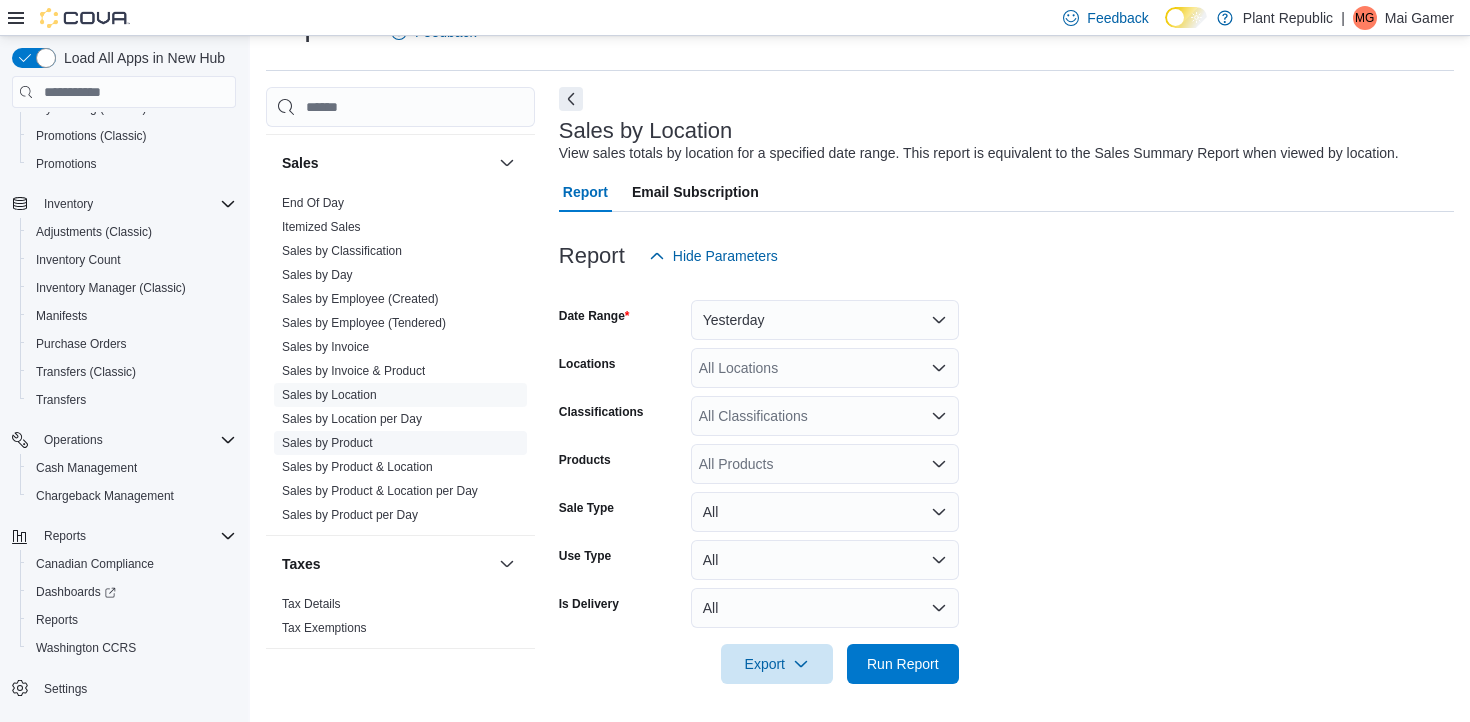 click on "Sales by Product" at bounding box center (327, 443) 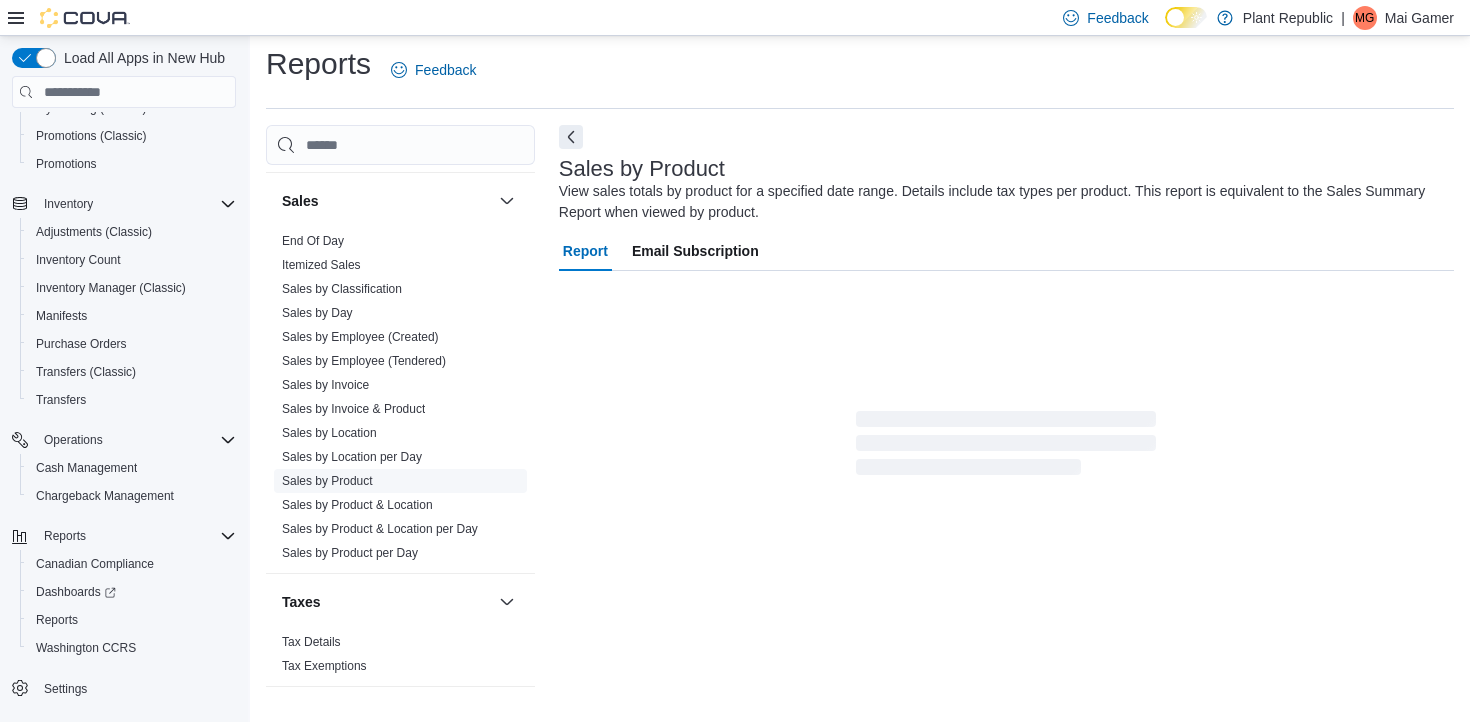scroll, scrollTop: 67, scrollLeft: 0, axis: vertical 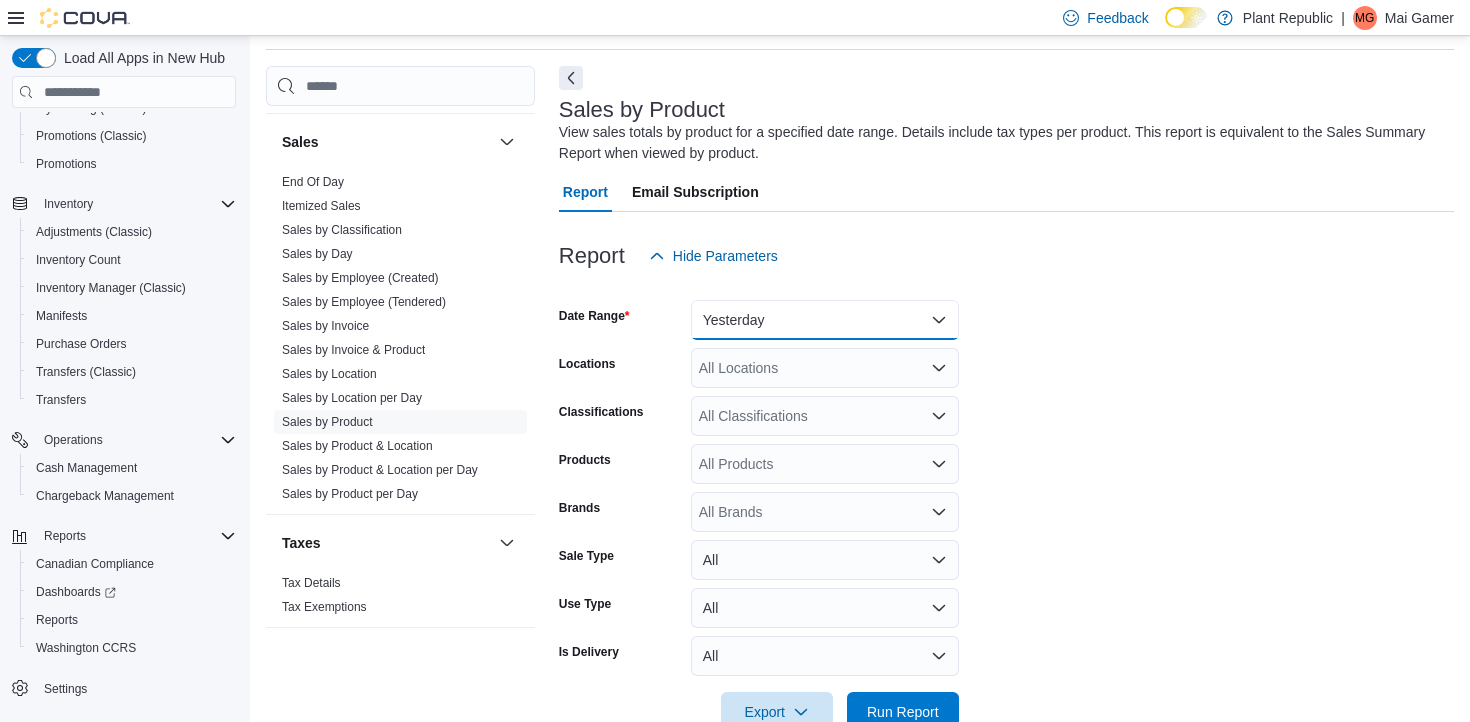click on "Yesterday" at bounding box center (825, 320) 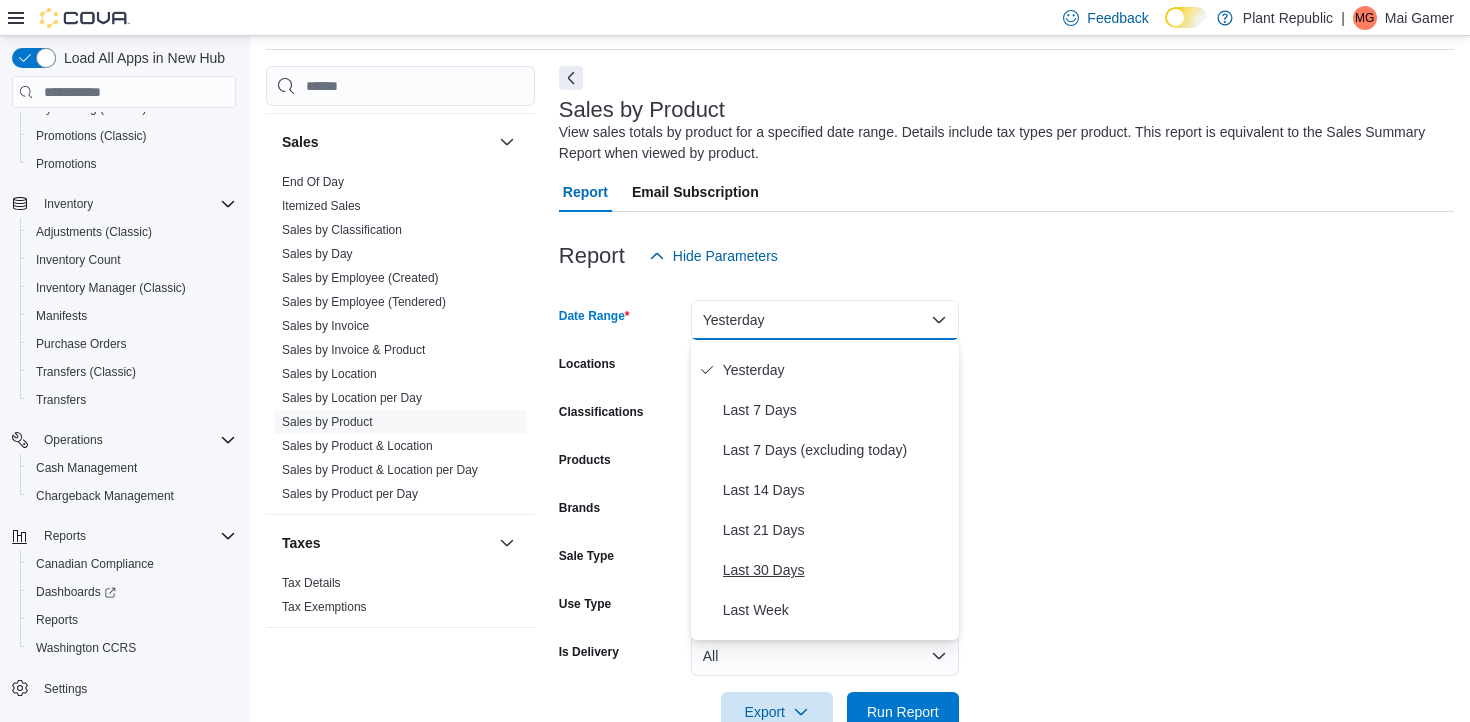 scroll, scrollTop: 71, scrollLeft: 0, axis: vertical 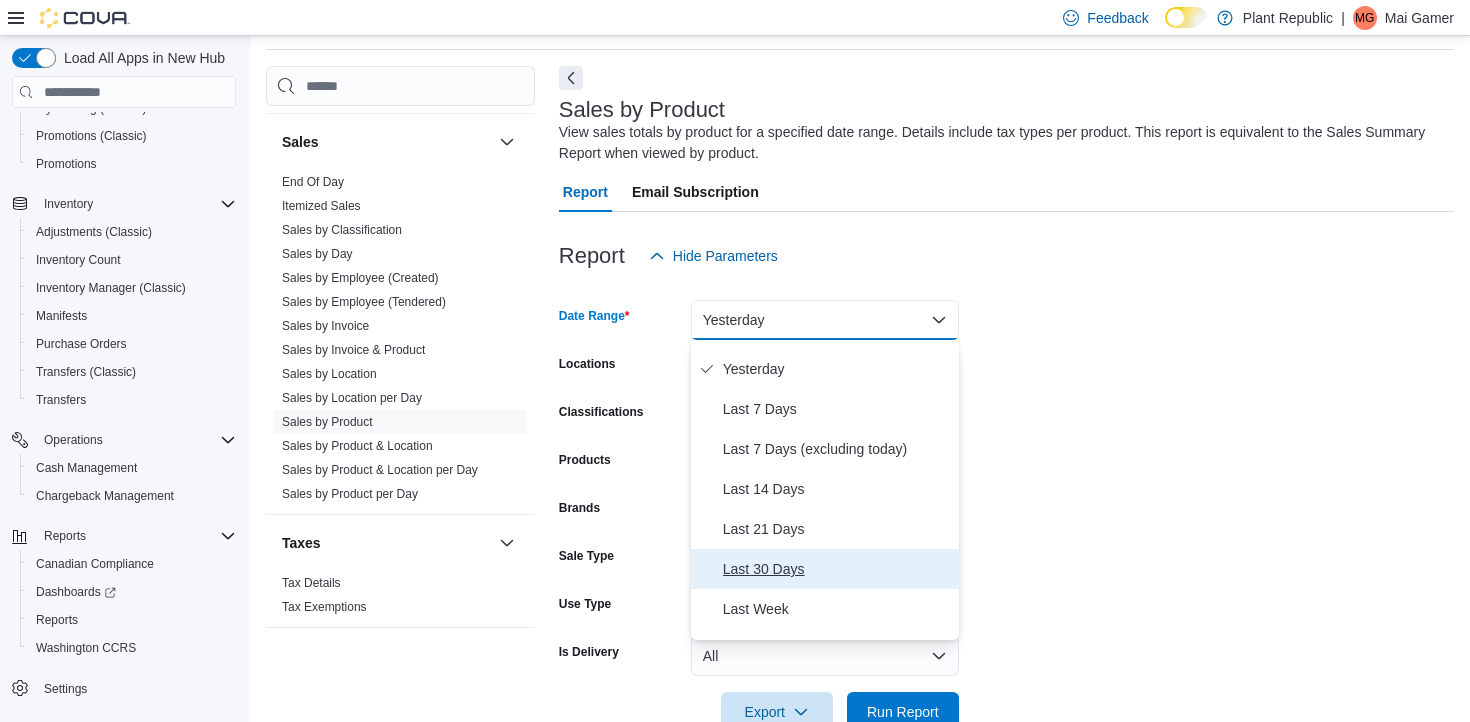 click on "Last 30 Days" at bounding box center (837, 569) 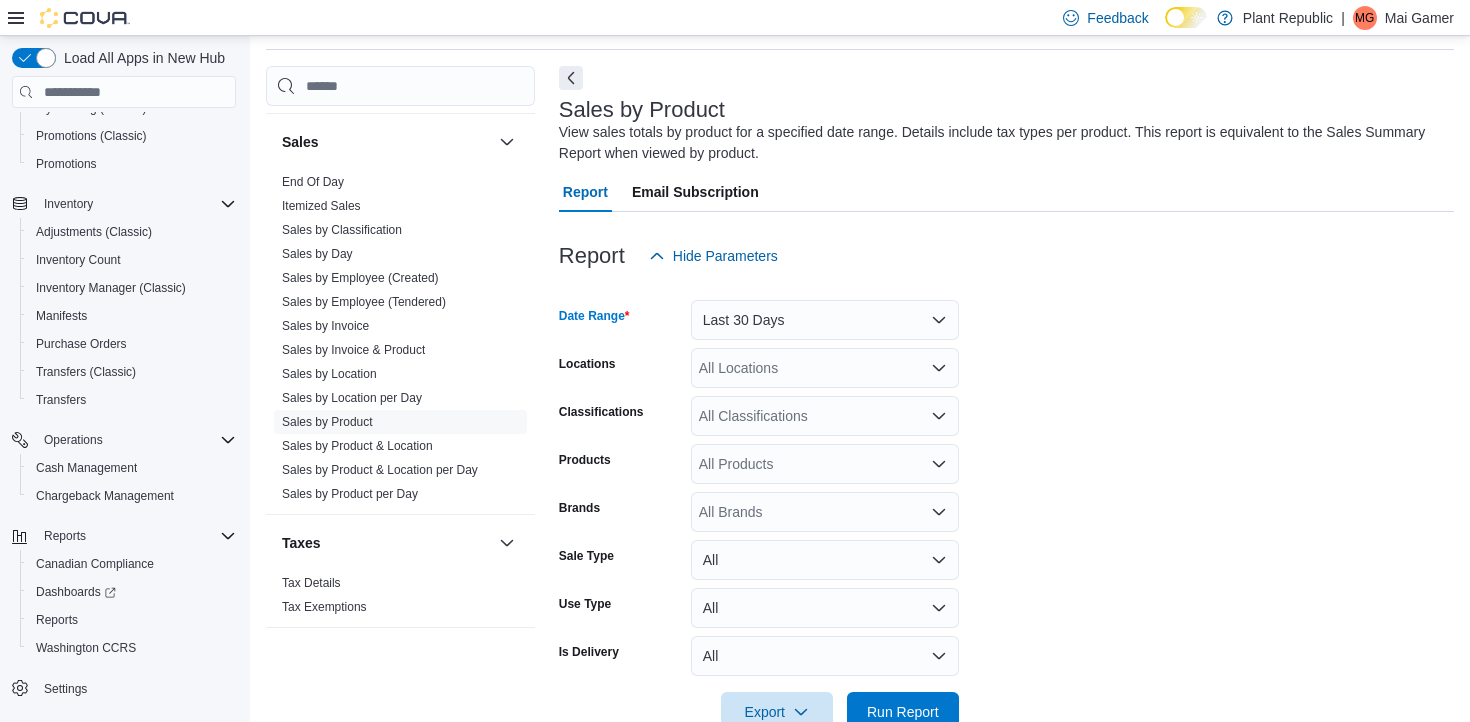 click on "All Locations" at bounding box center [825, 368] 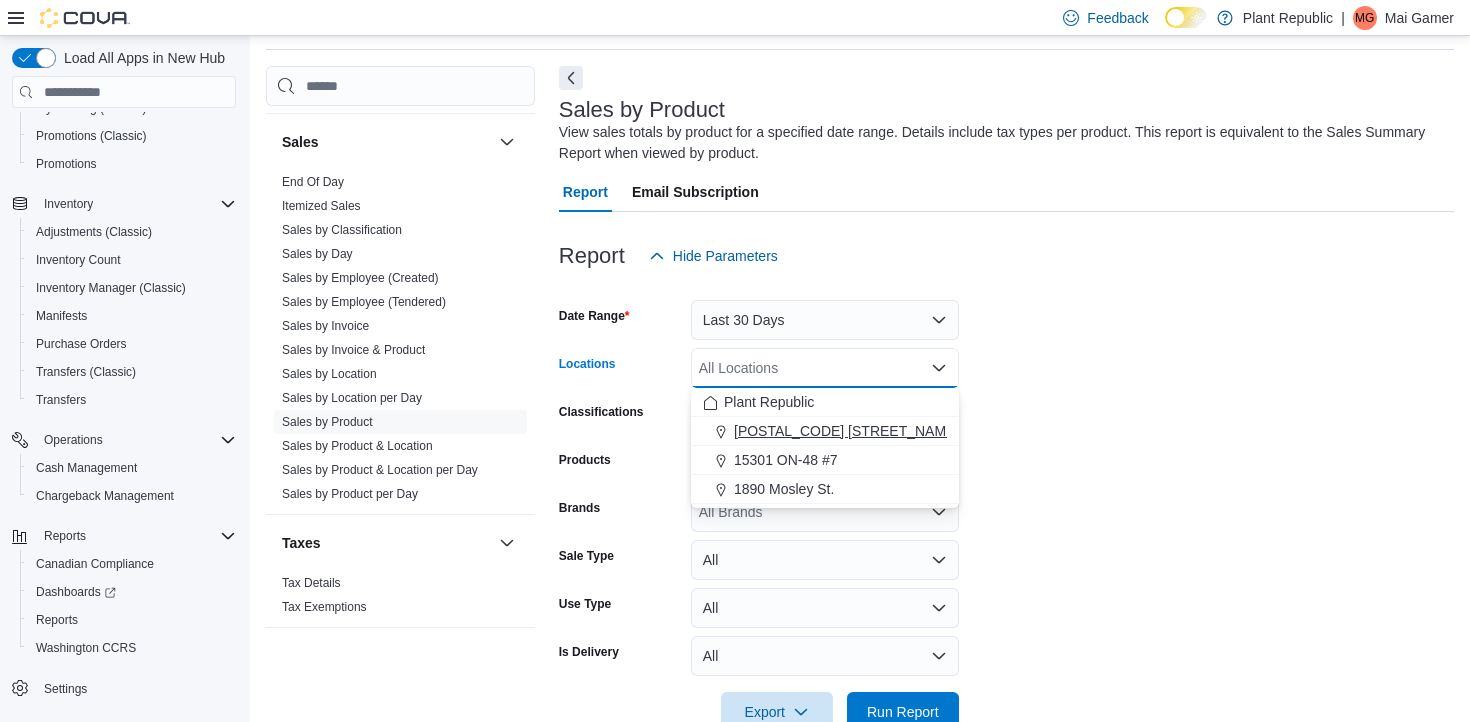 click on "[POSTAL_CODE] [STREET_NAME]" at bounding box center [846, 431] 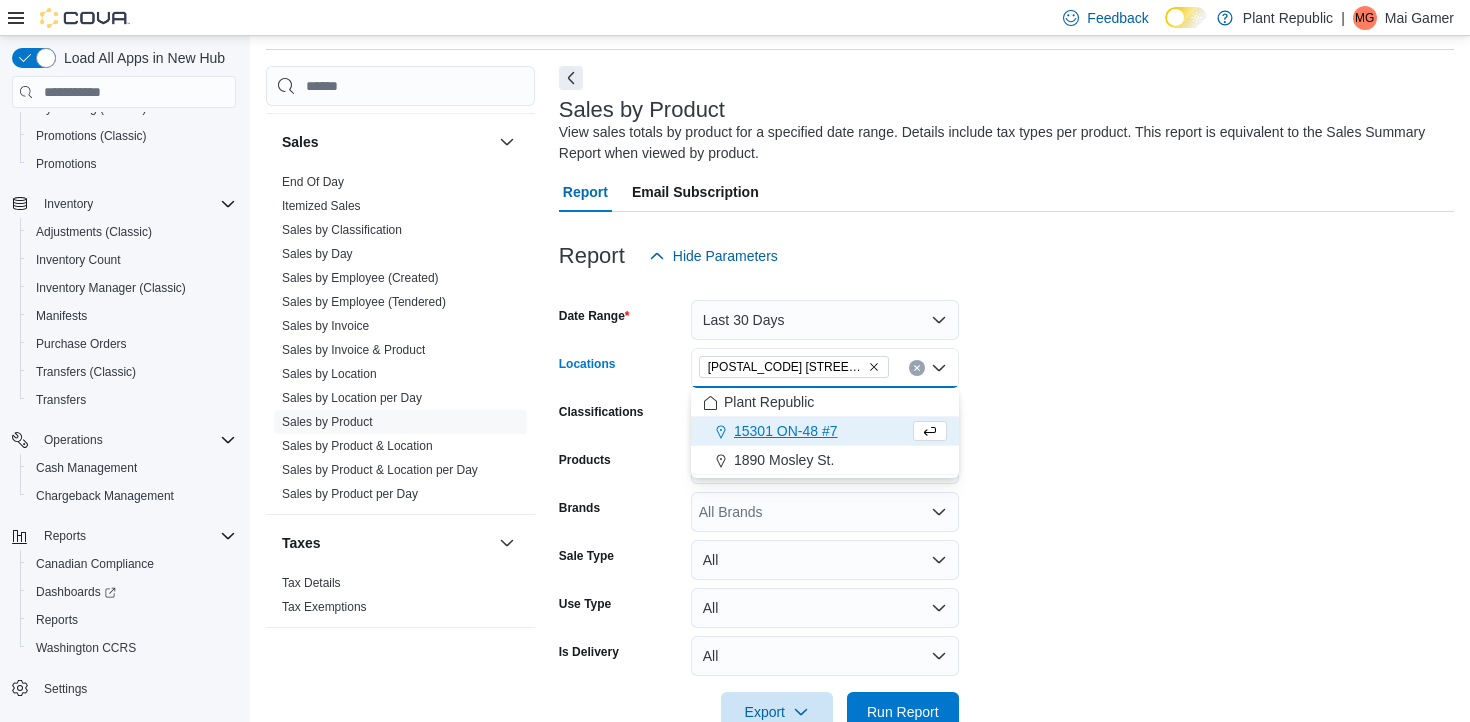 click on "15301 ON-48 #7" at bounding box center (786, 431) 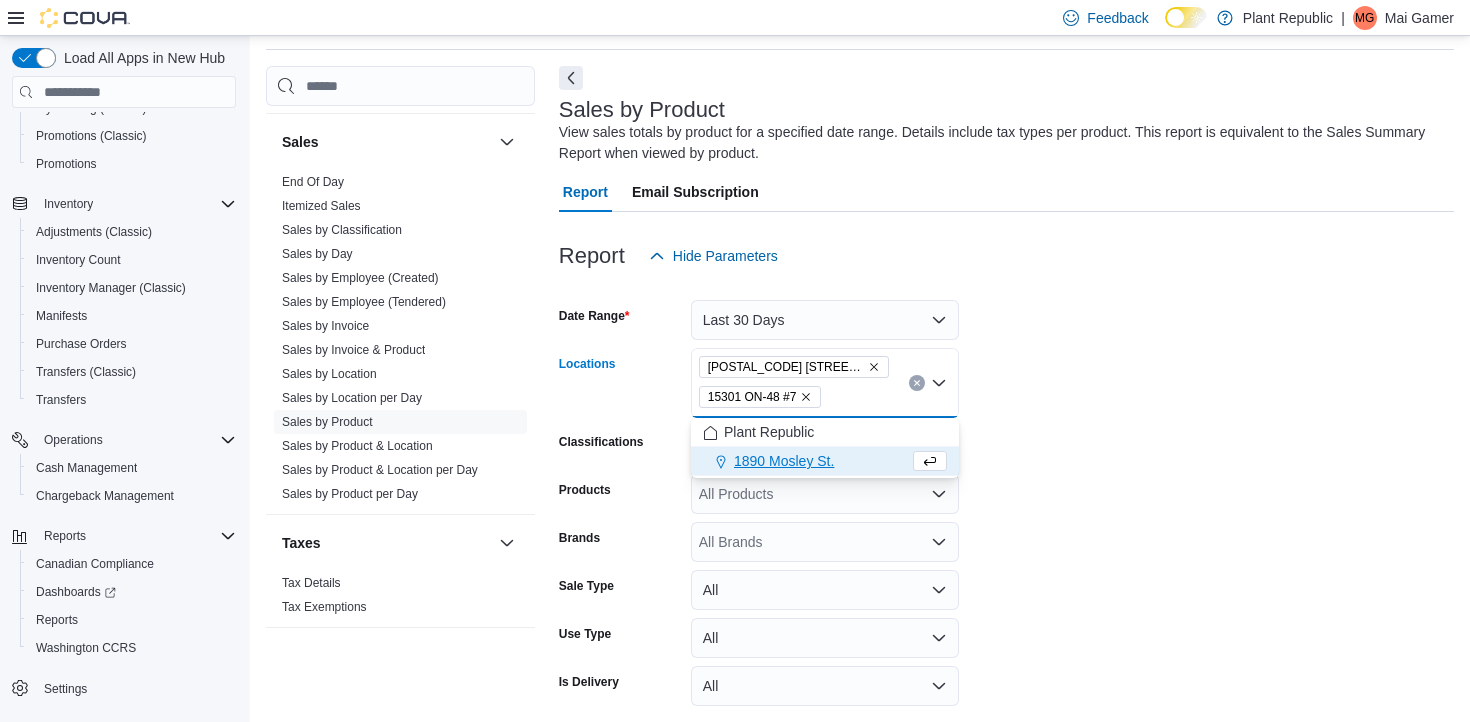 click 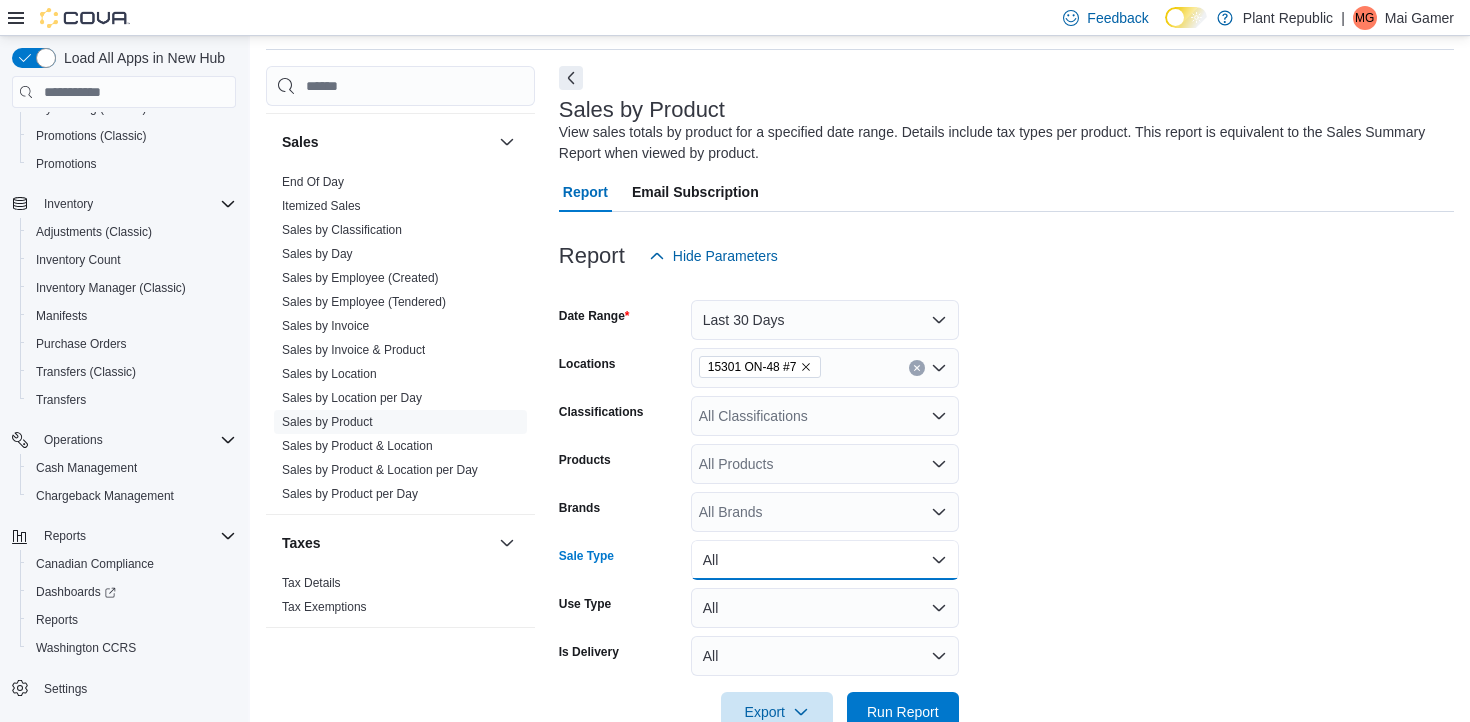 click on "All" at bounding box center (825, 560) 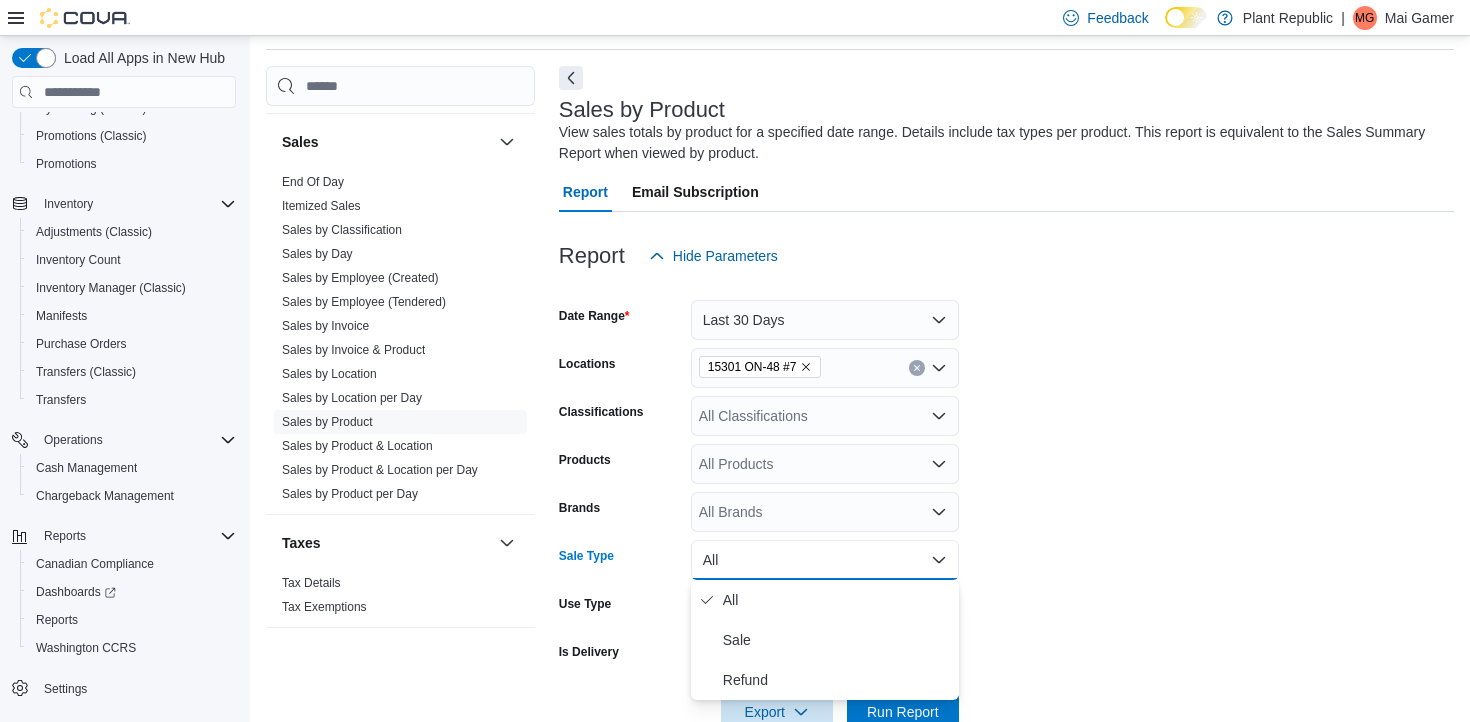 click on "All Products" at bounding box center [825, 464] 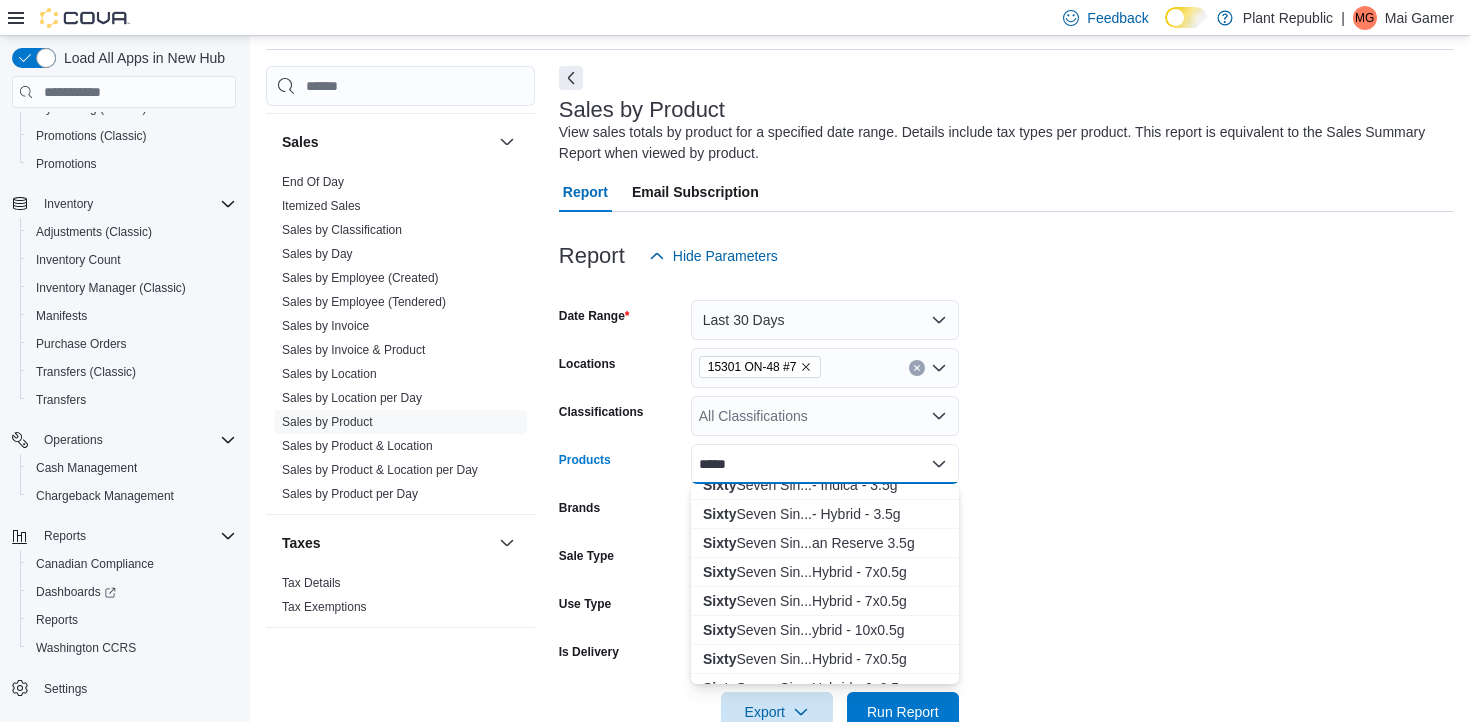 scroll, scrollTop: 119, scrollLeft: 0, axis: vertical 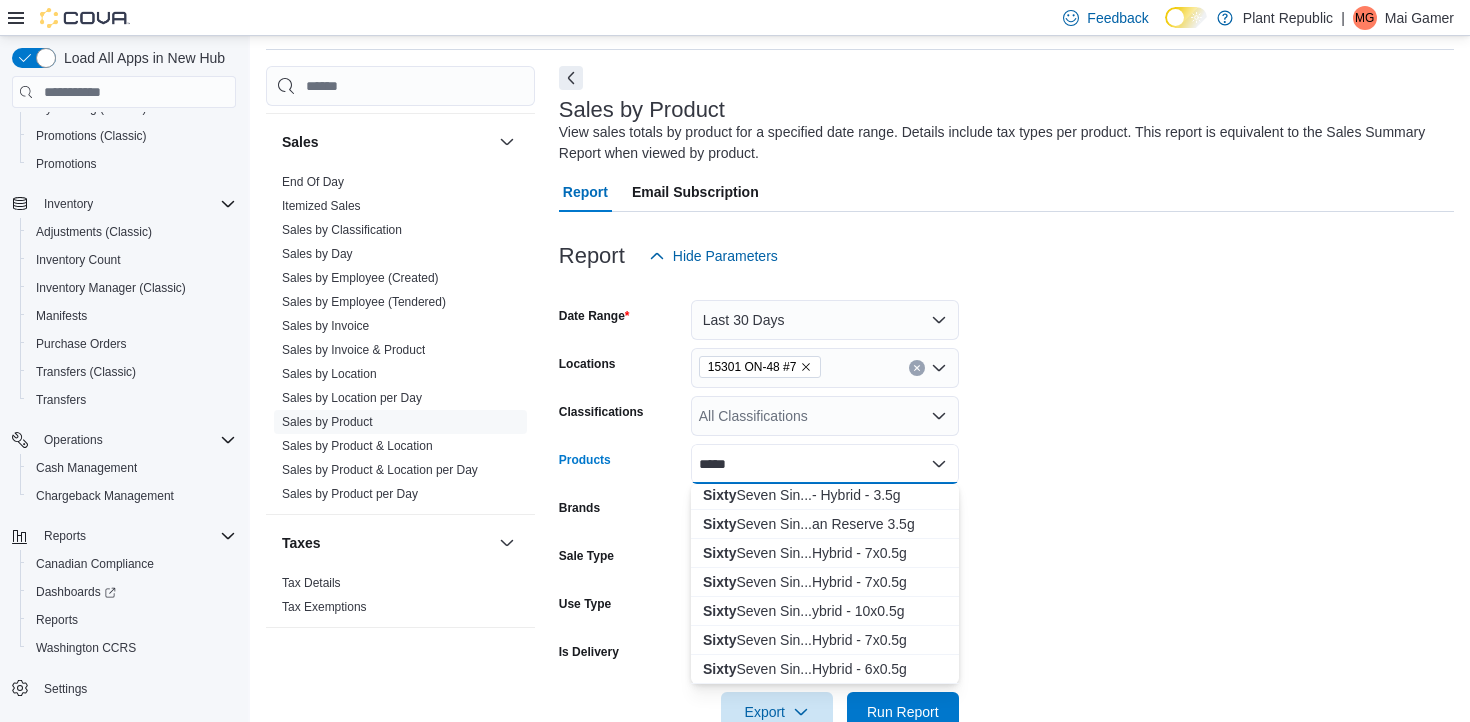 click on "*****" at bounding box center [825, 464] 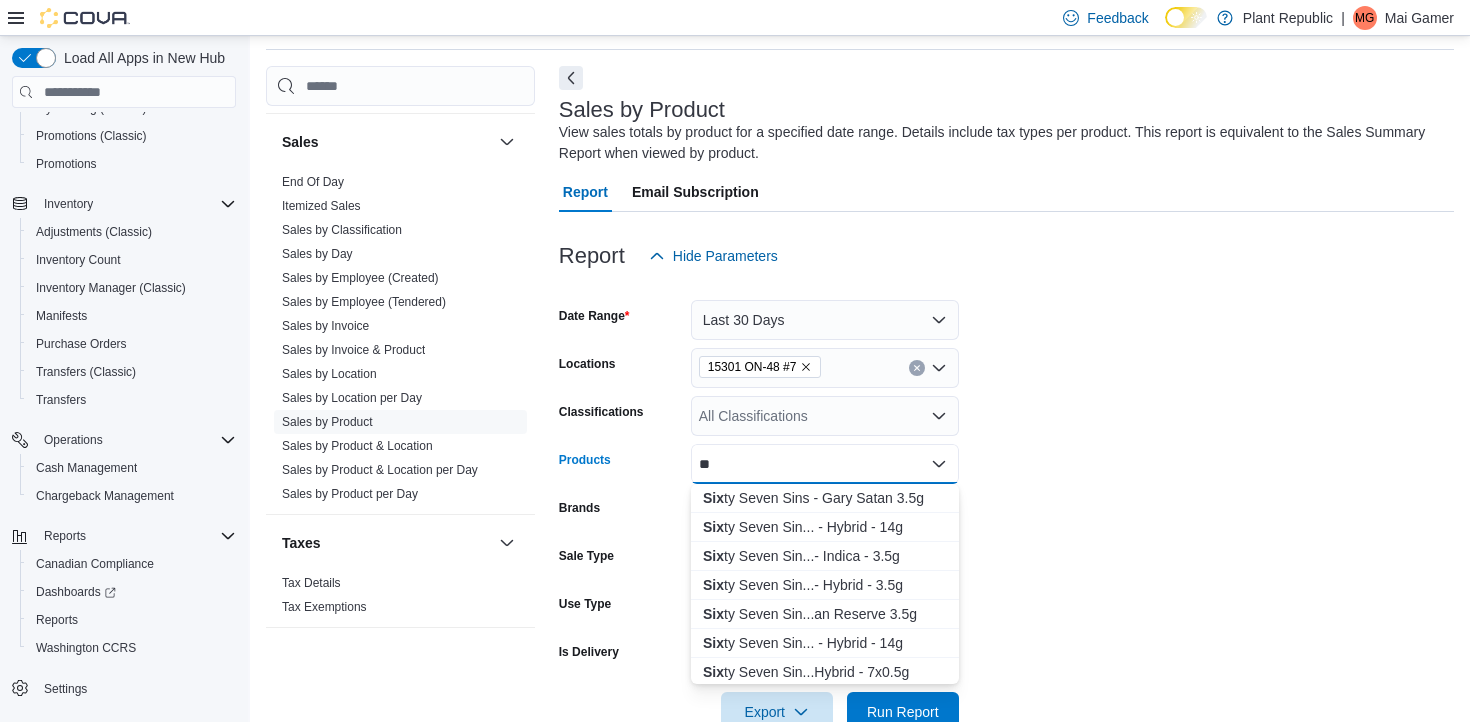type on "*" 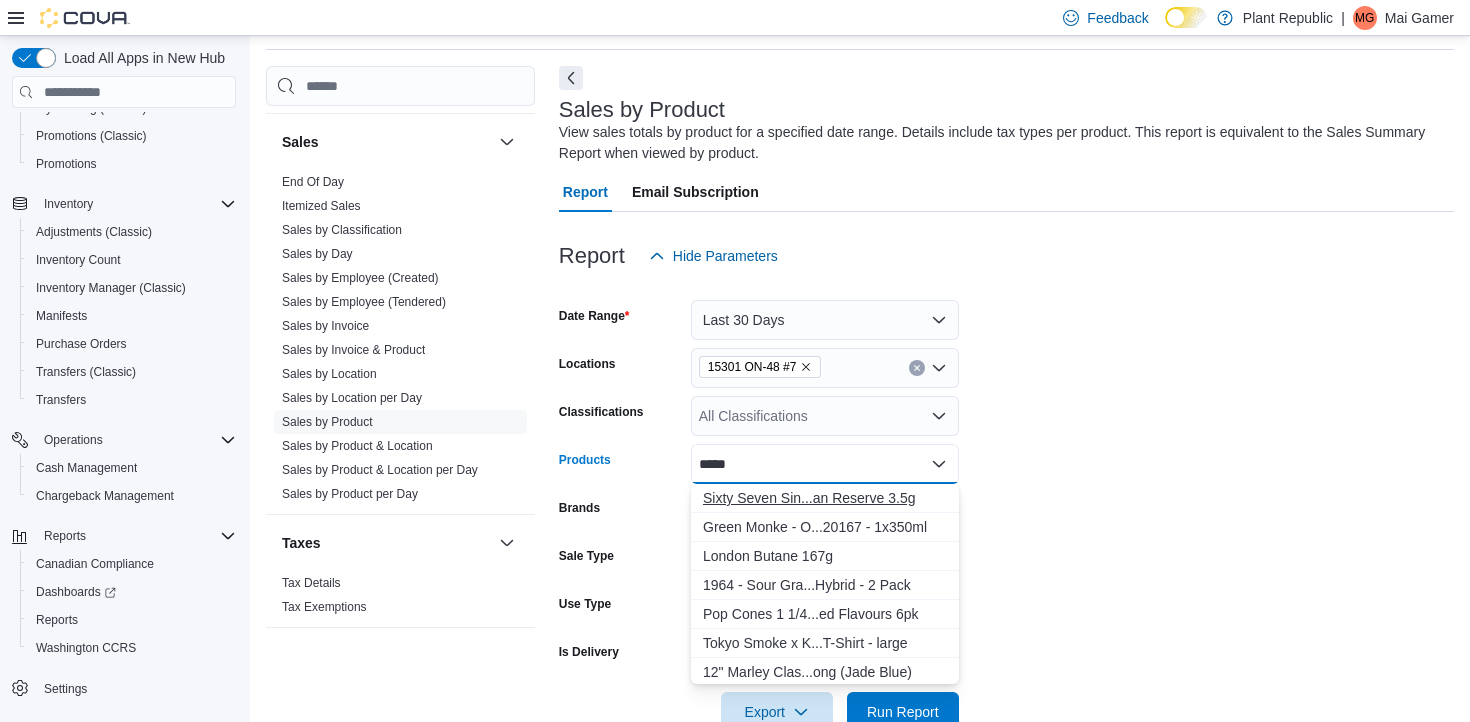 type on "*****" 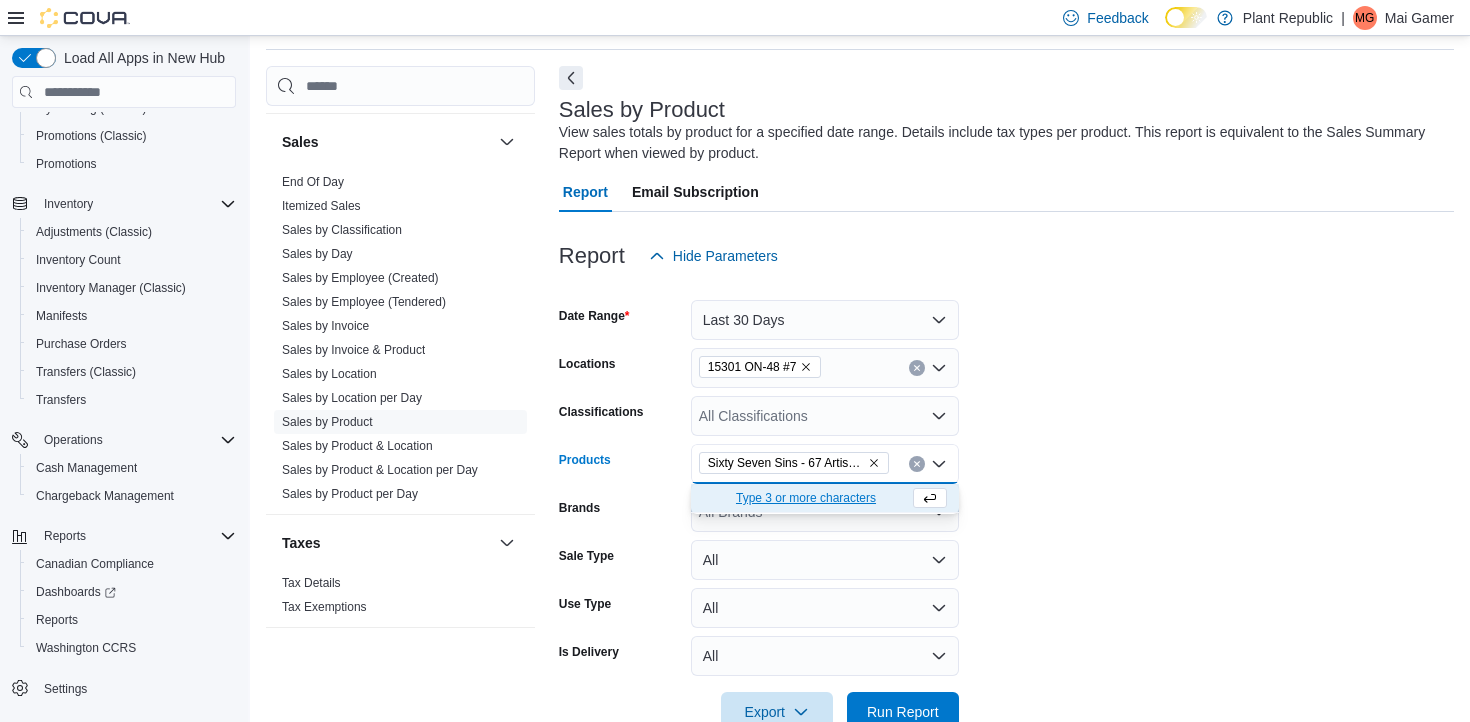 click on "Date Range Last 30 Days Locations 15301 ON-48 #7 Classifications All Classifications Products Sixty Seven Sins - 67 Artisan Reserve 3.5g Combo box. Selected. Sixty Seven Sins - 67 Artisan Reserve 3.5g. Press Backspace to delete Sixty Seven Sins - 67 Artisan Reserve 3.5g. Combo box input. All Products. Type some text or, to display a list of choices, press Down Arrow. To exit the list of choices, press Escape. Brands All Brands Sale Type All Use Type All Is Delivery All Export  Run Report" at bounding box center (1006, 504) 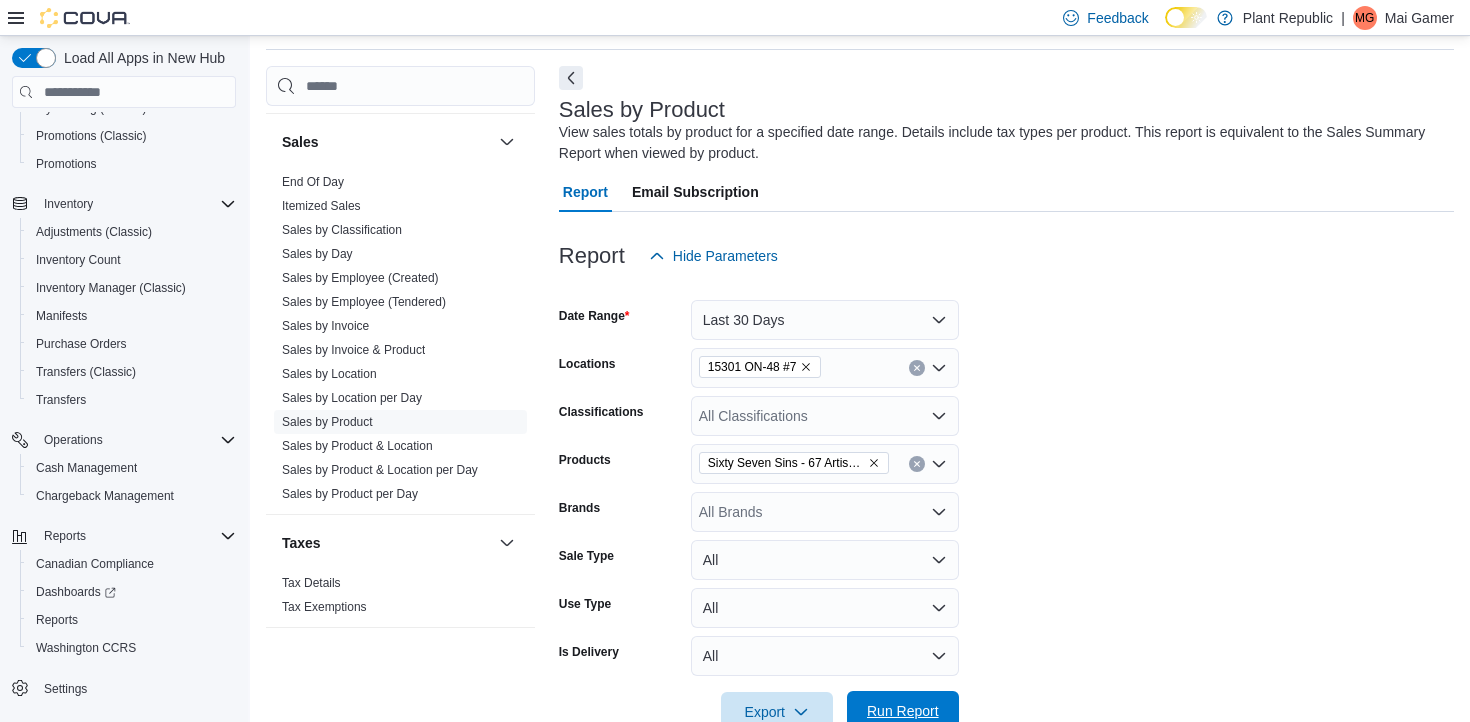 click on "Run Report" at bounding box center (903, 711) 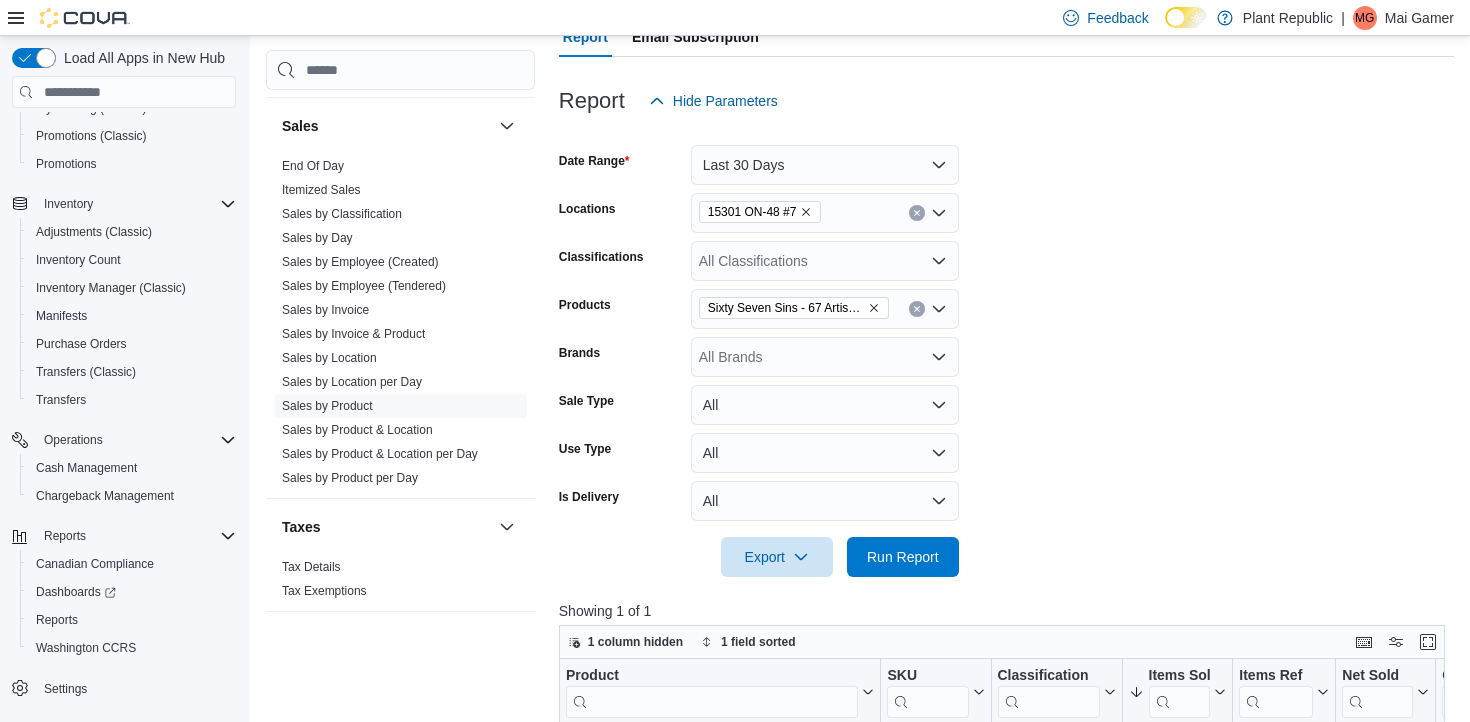 scroll, scrollTop: 212, scrollLeft: 0, axis: vertical 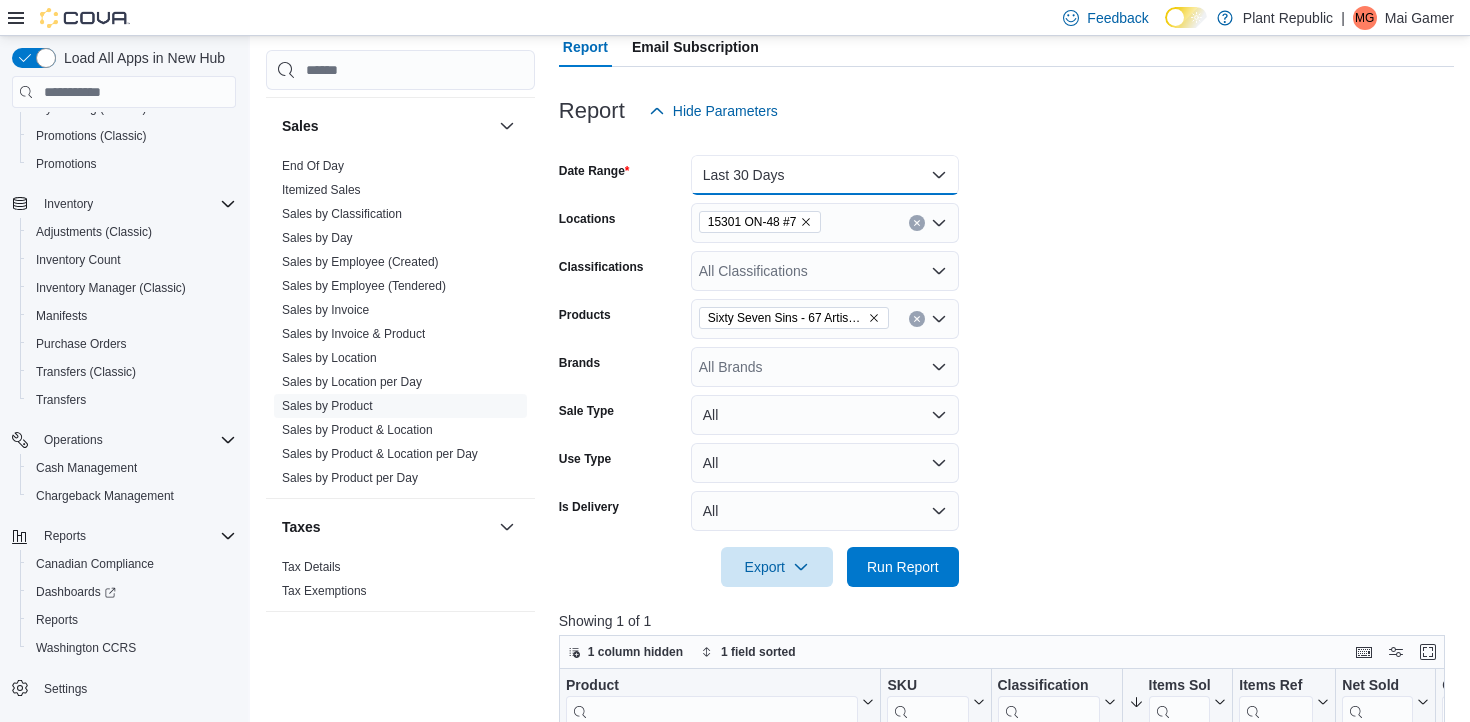 click on "Last 30 Days" at bounding box center [825, 175] 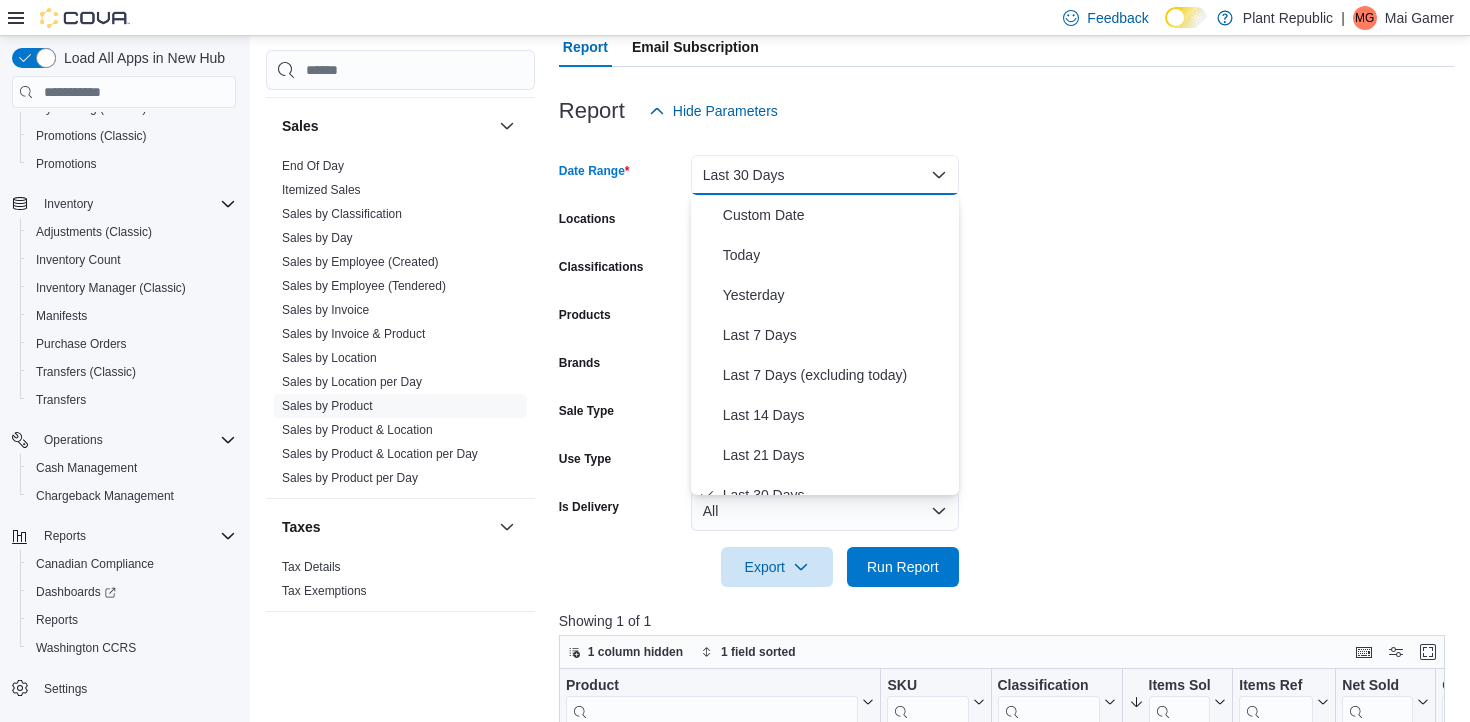 scroll, scrollTop: 20, scrollLeft: 0, axis: vertical 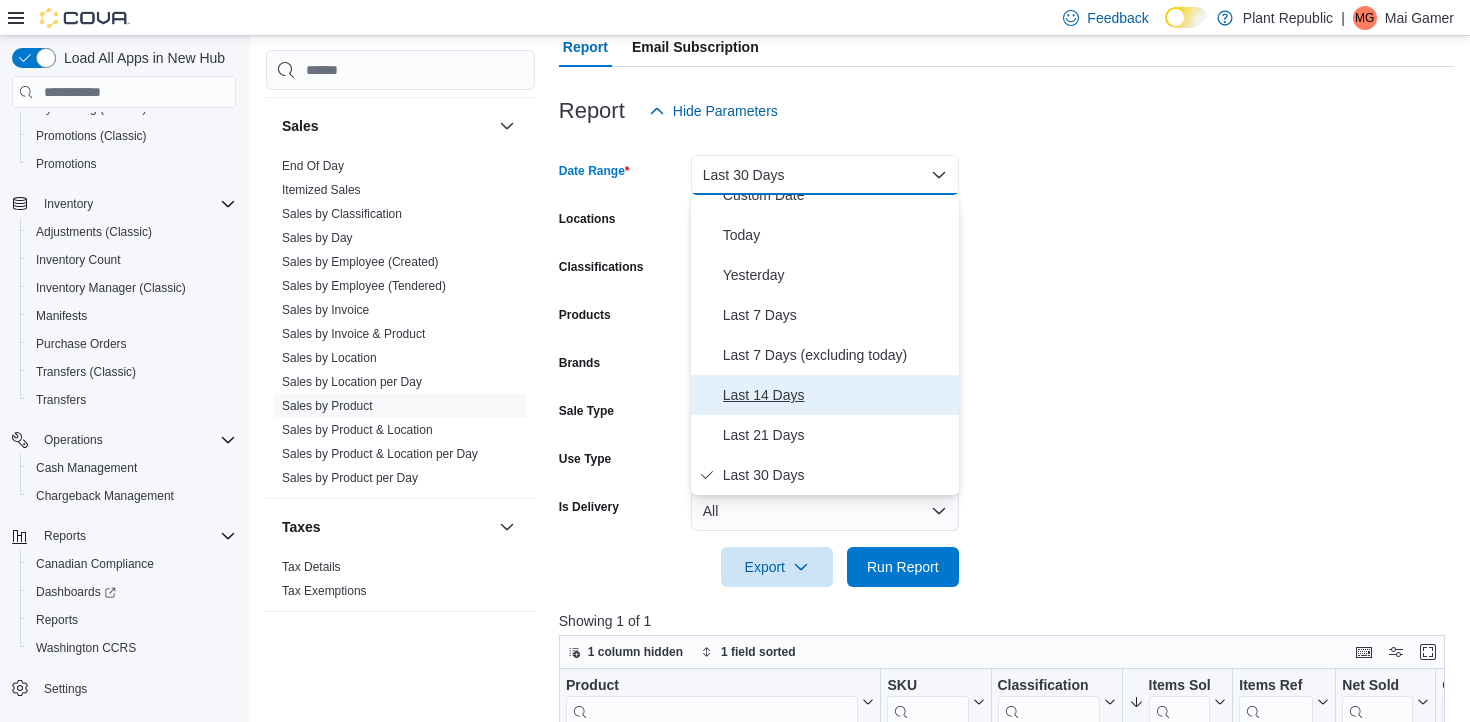click on "Last 14 Days" at bounding box center (825, 395) 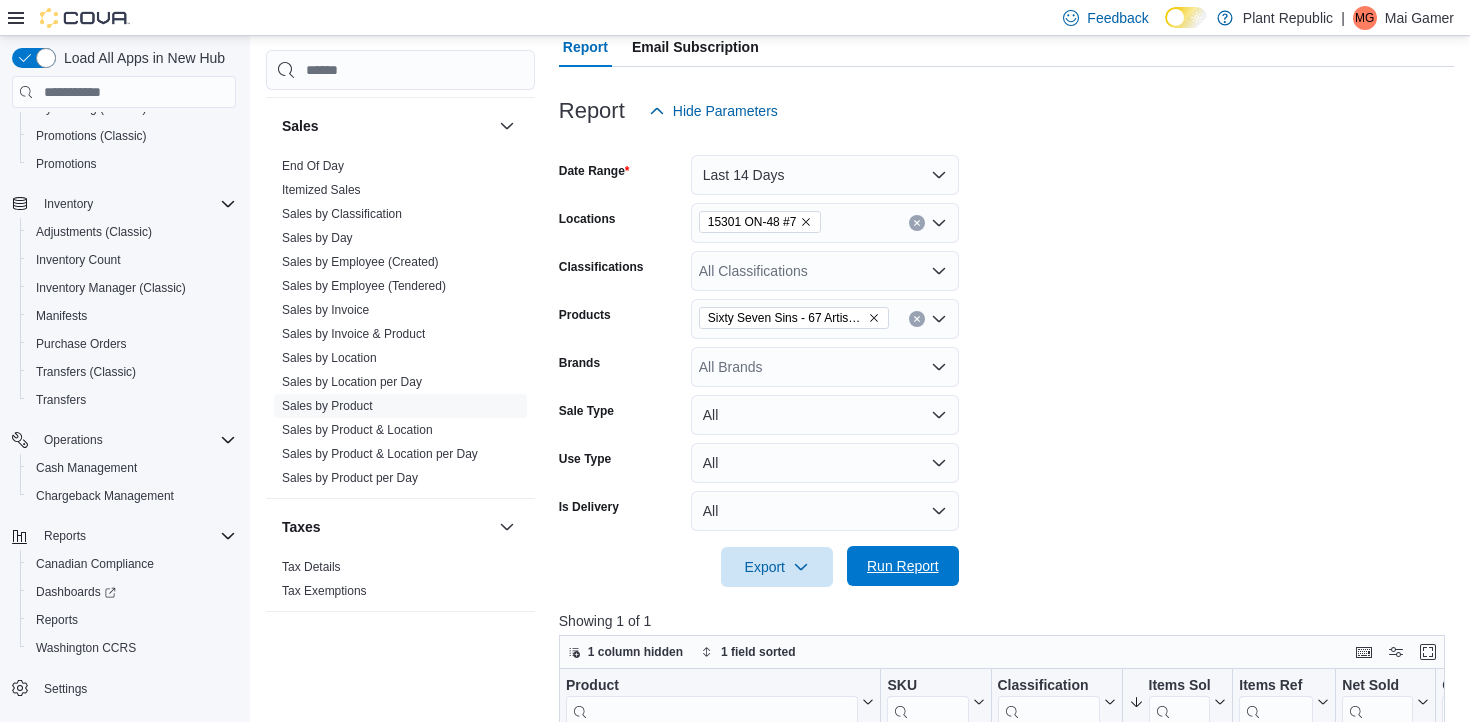 click on "Run Report" at bounding box center (903, 566) 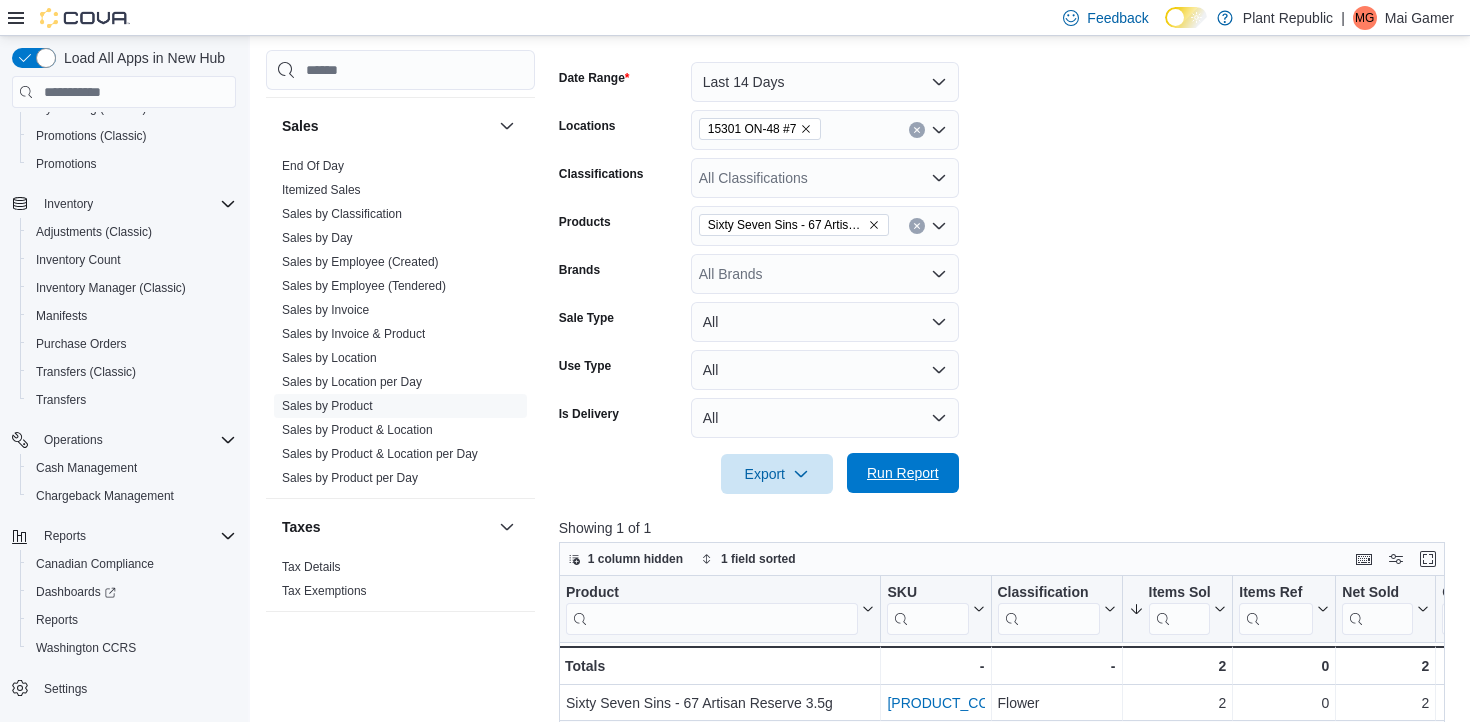 scroll, scrollTop: 303, scrollLeft: 0, axis: vertical 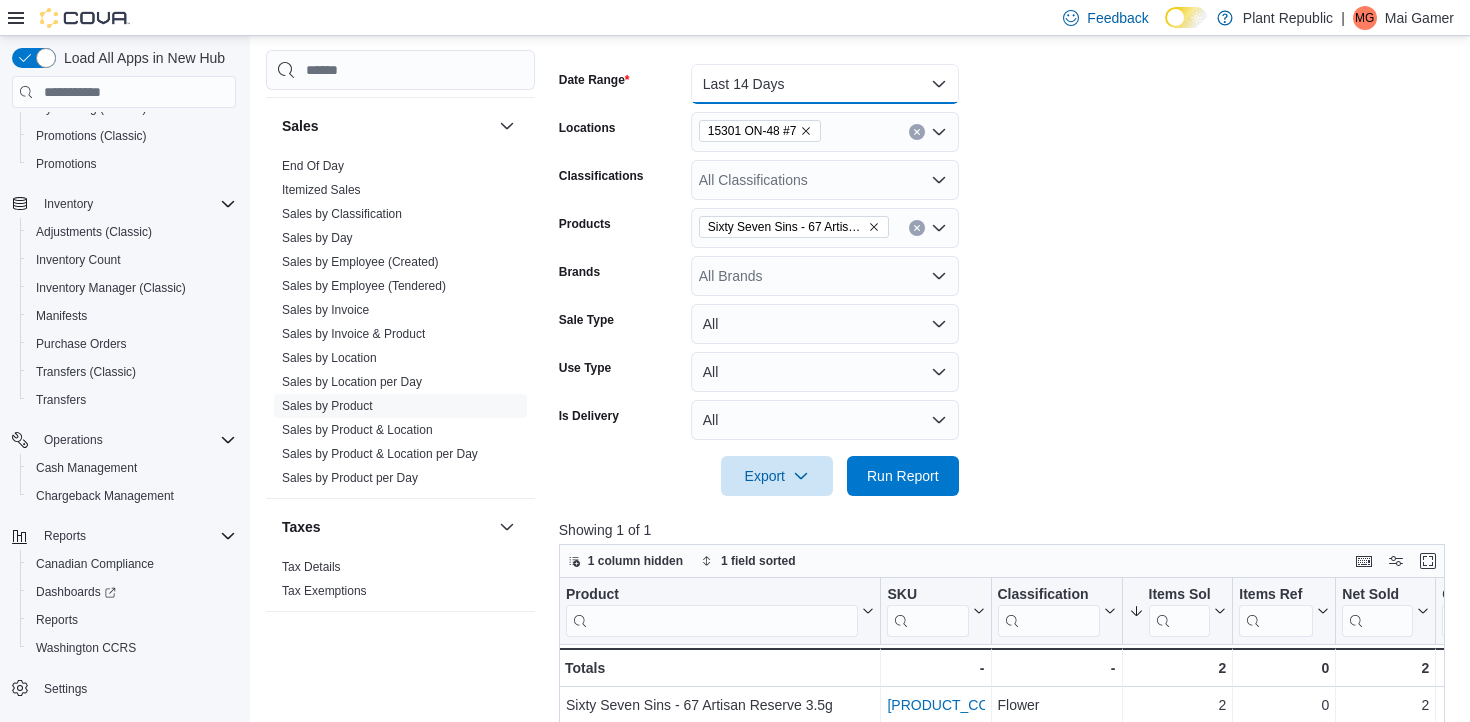 click on "Last 14 Days" at bounding box center [825, 84] 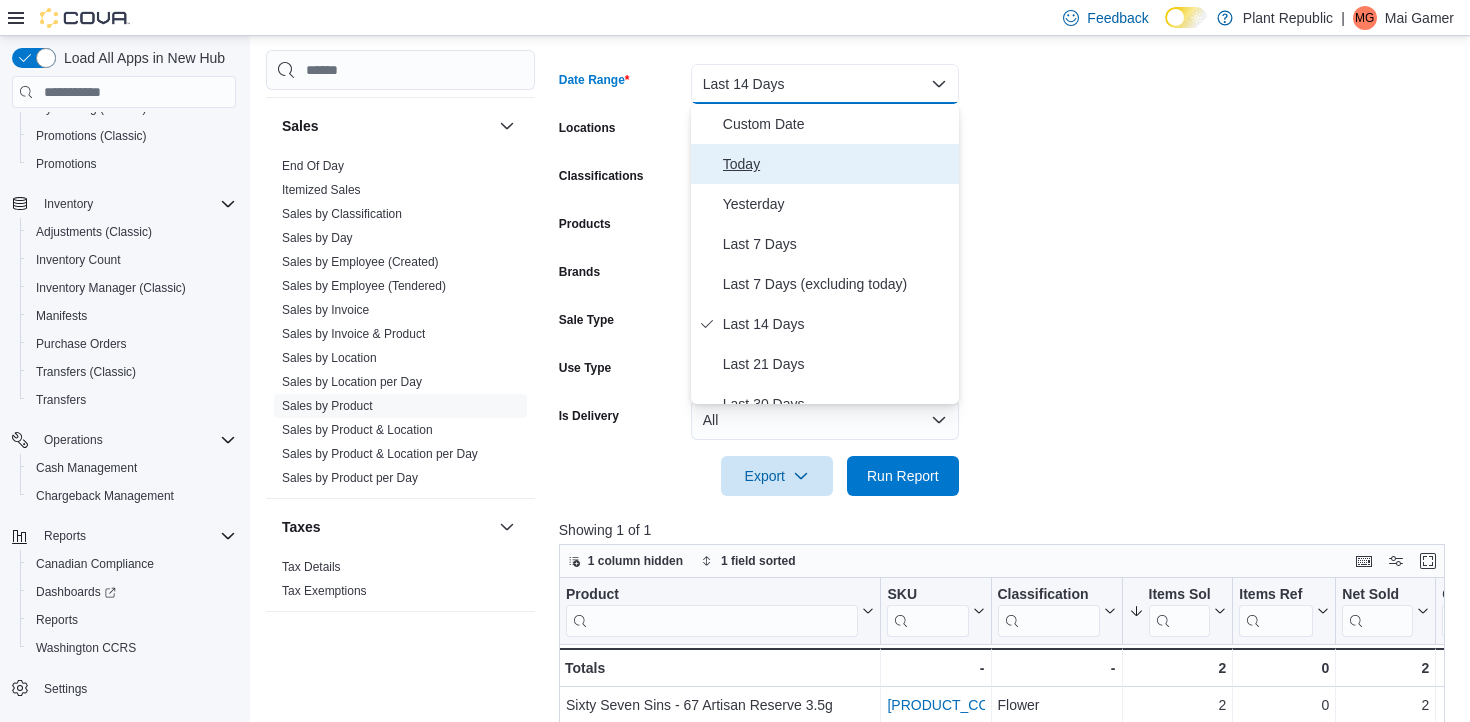 click on "Today" at bounding box center [837, 164] 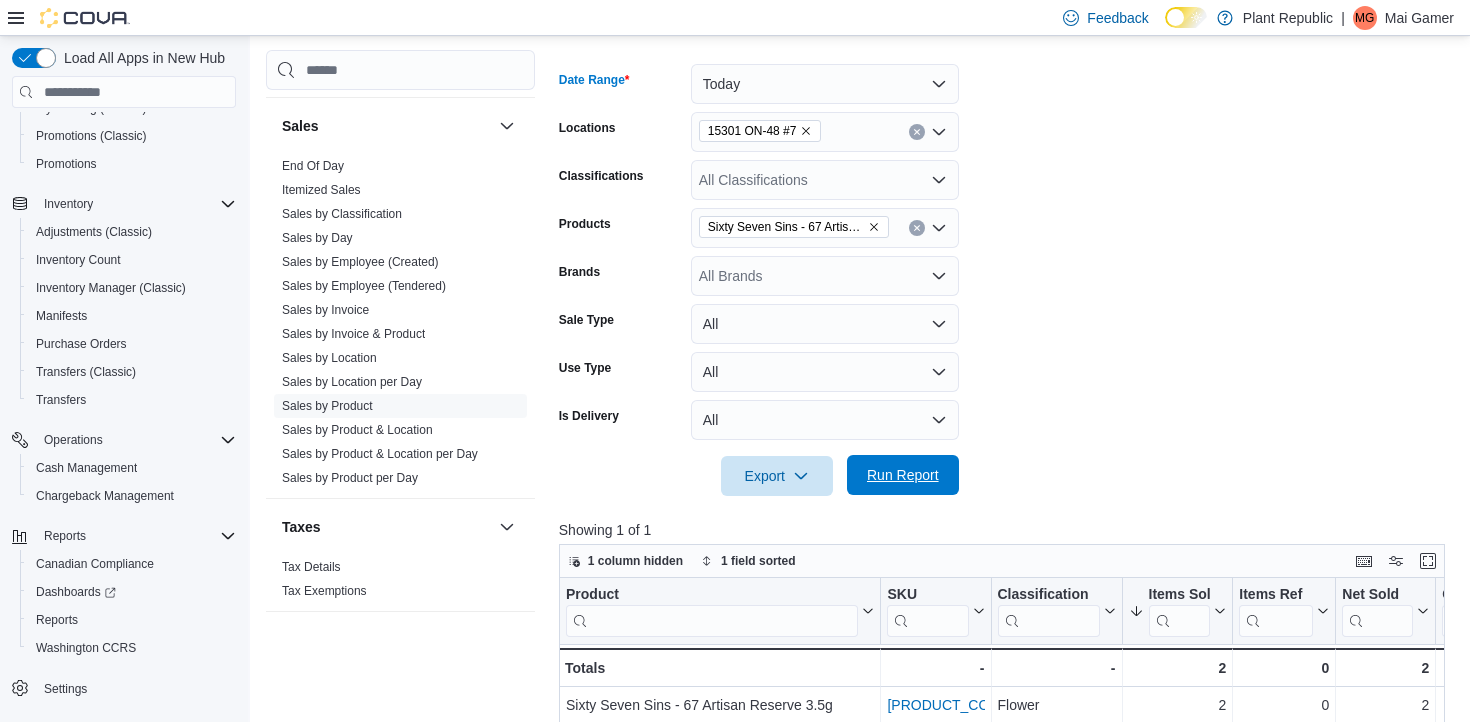 click on "Run Report" at bounding box center (903, 475) 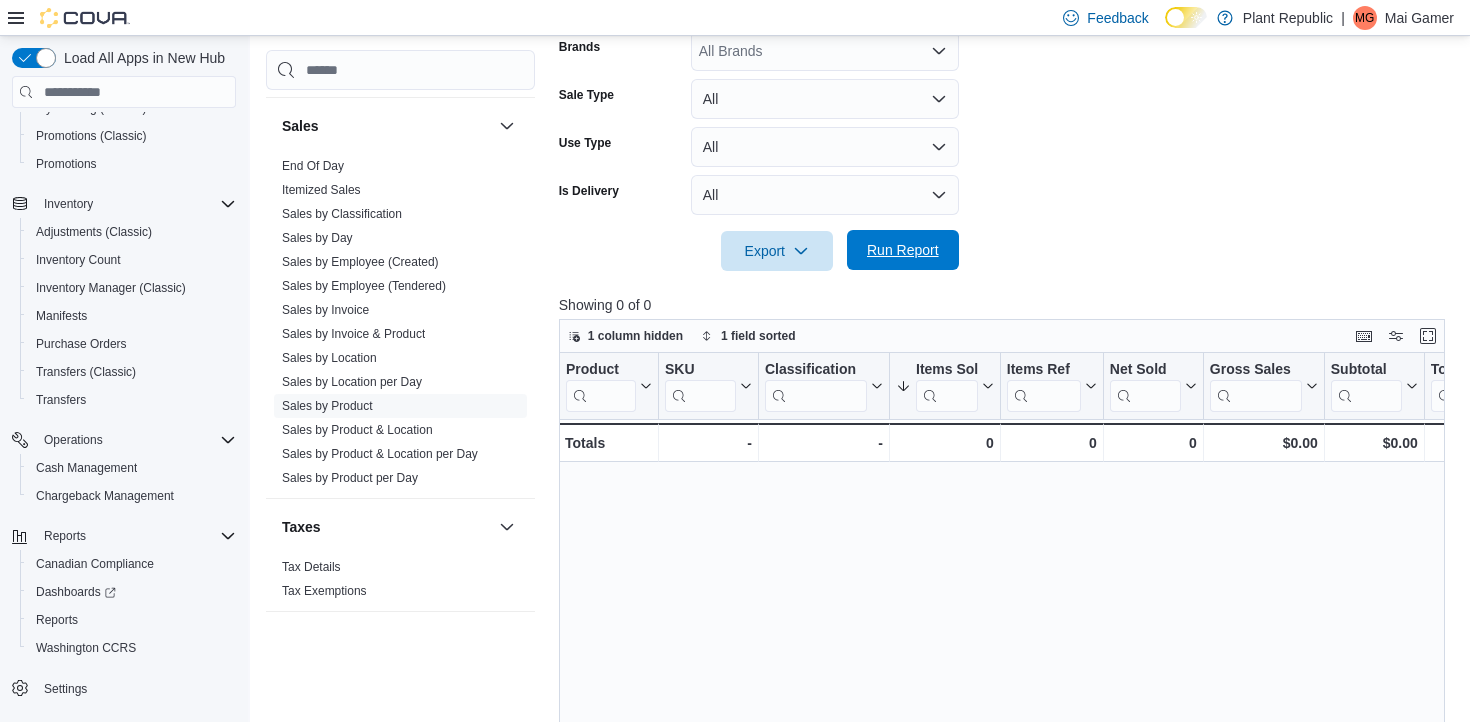 scroll, scrollTop: 530, scrollLeft: 0, axis: vertical 